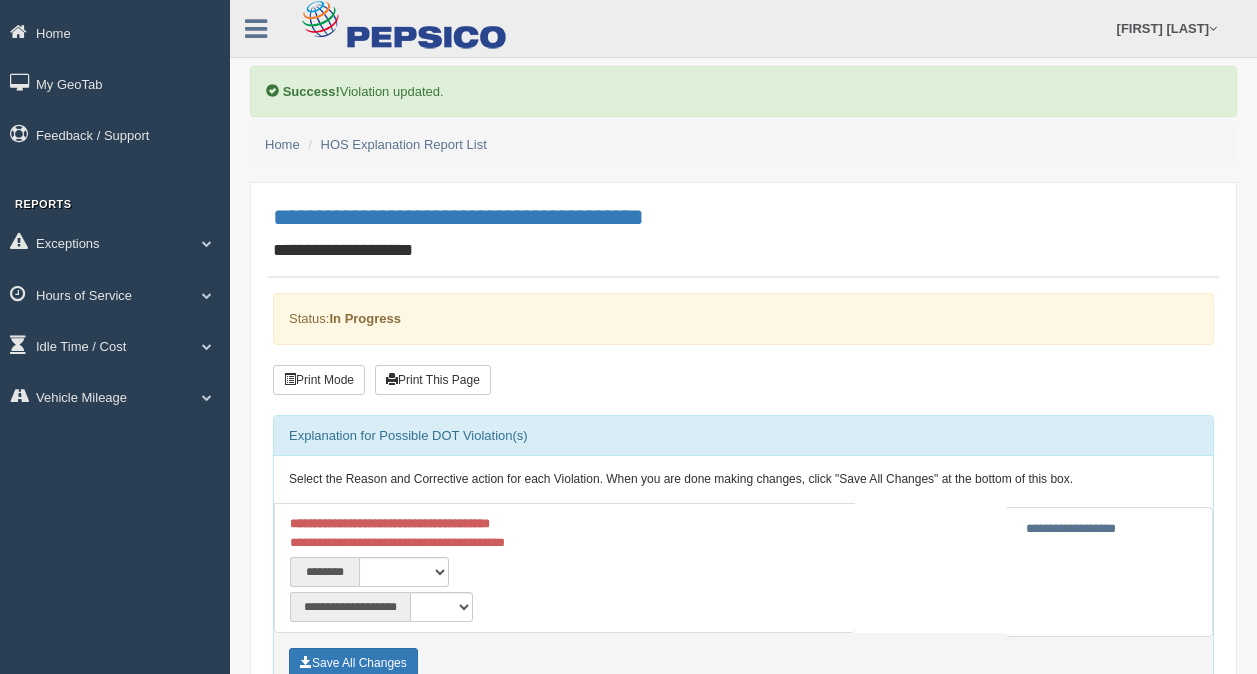 scroll, scrollTop: 199, scrollLeft: 0, axis: vertical 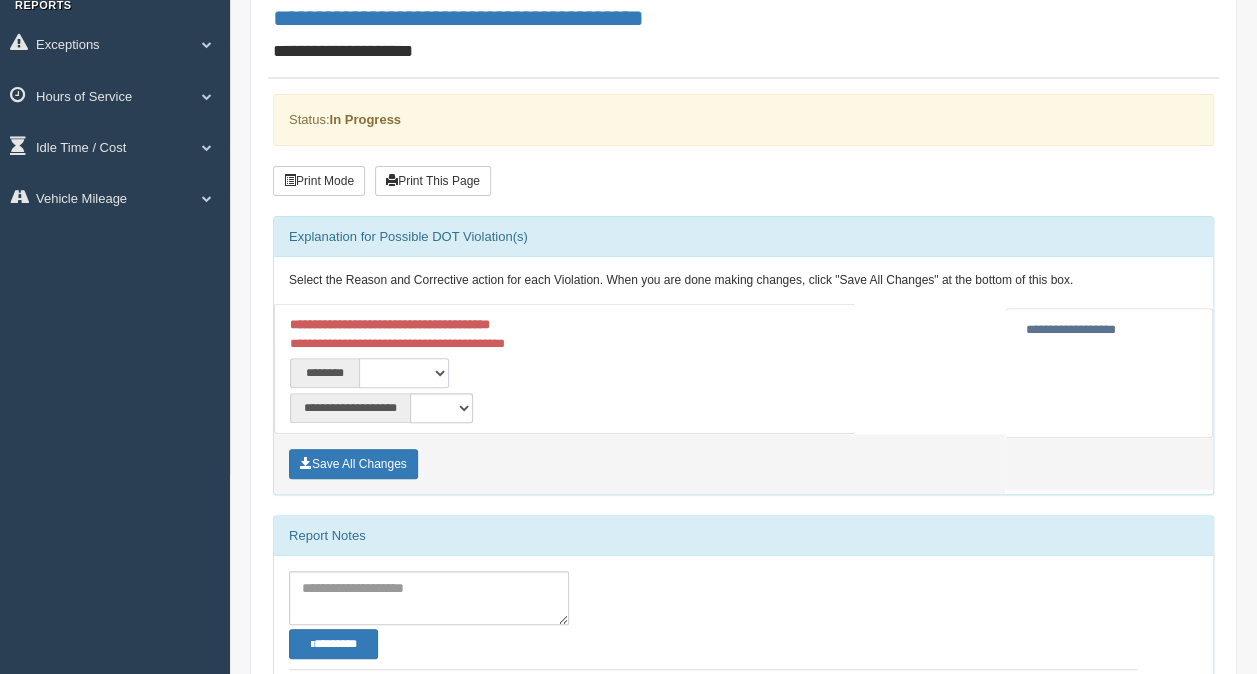 click on "**********" at bounding box center [404, 373] 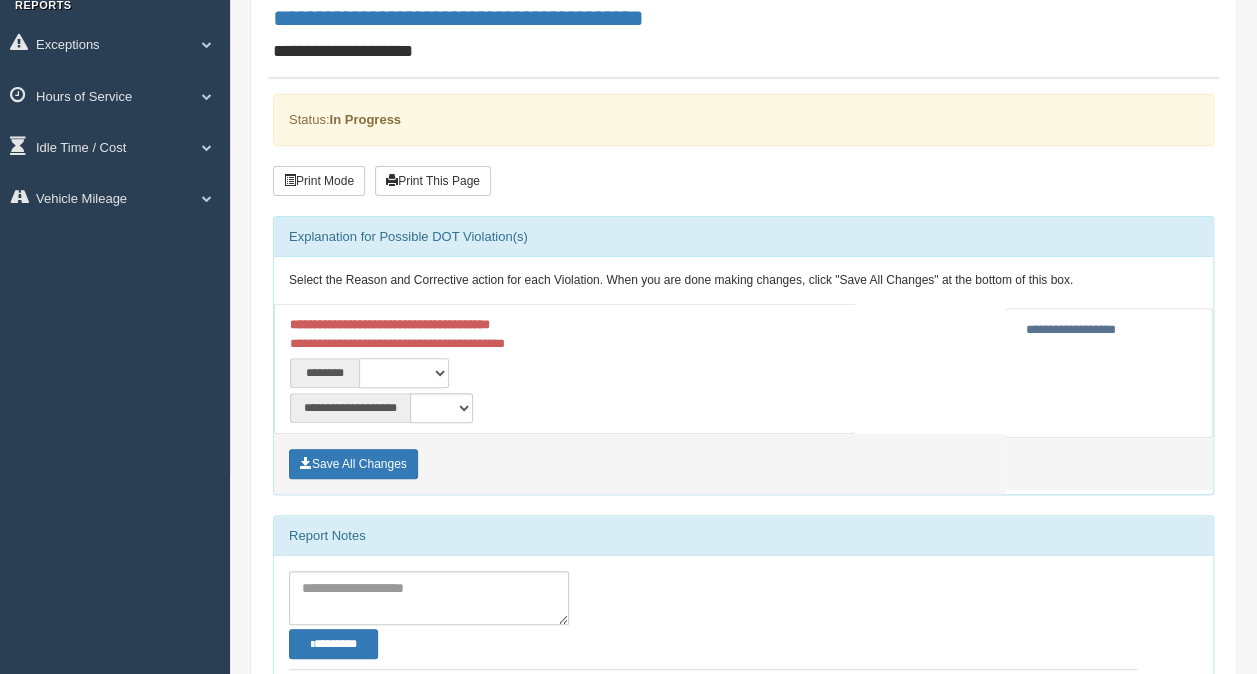 select on "***" 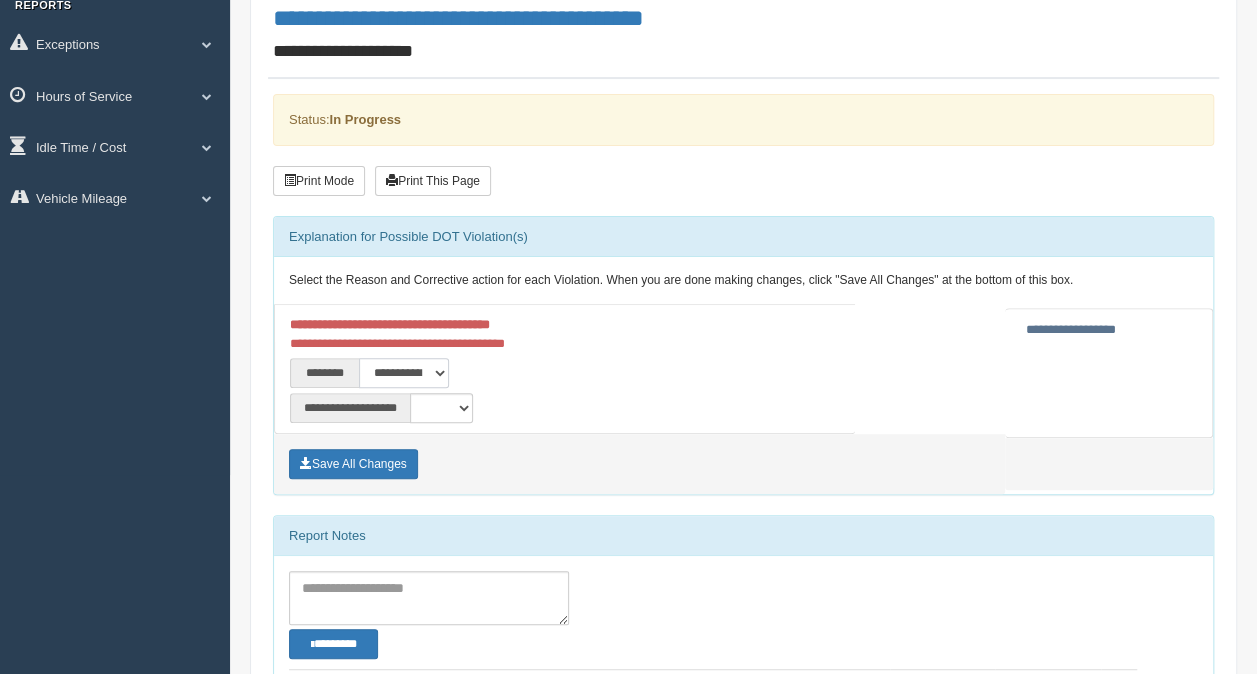 click on "**********" at bounding box center [404, 373] 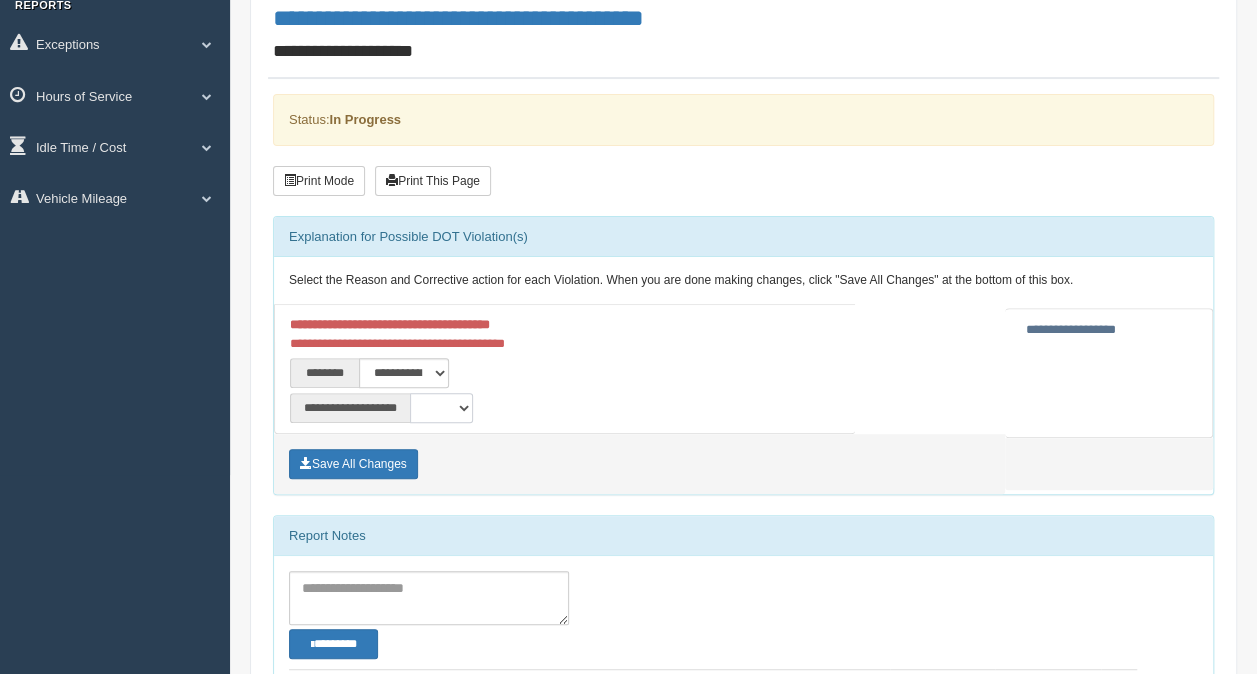click on "**********" at bounding box center [441, 408] 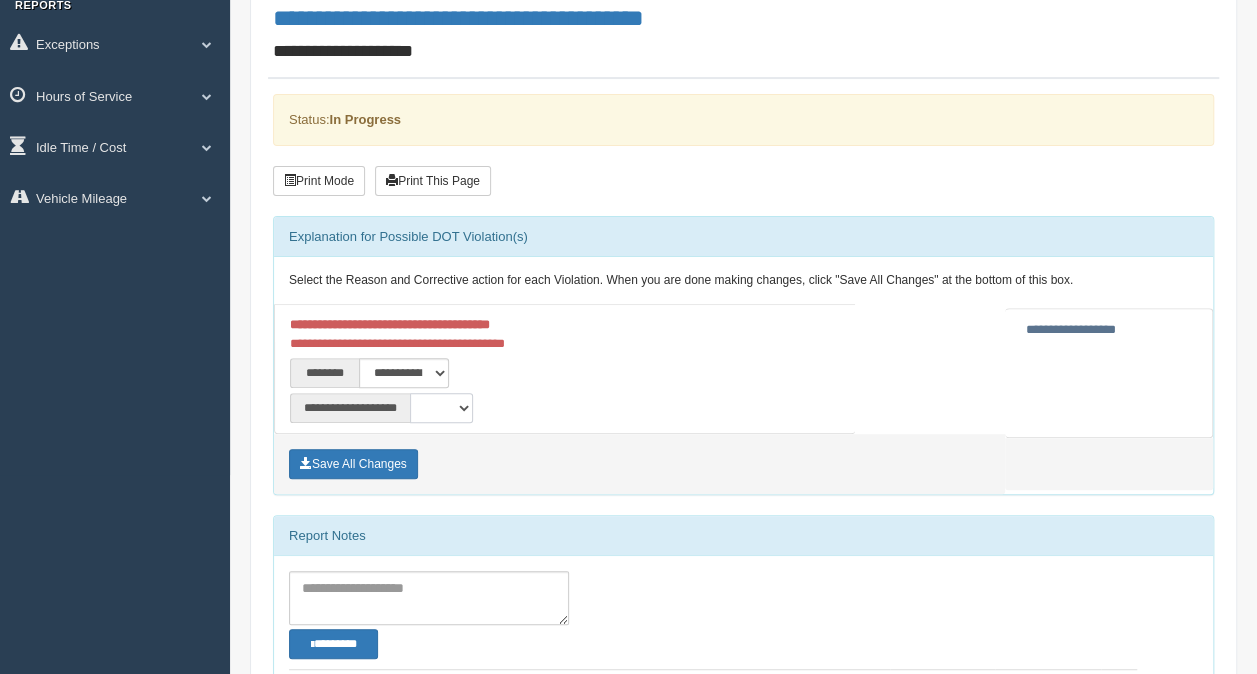 select on "*" 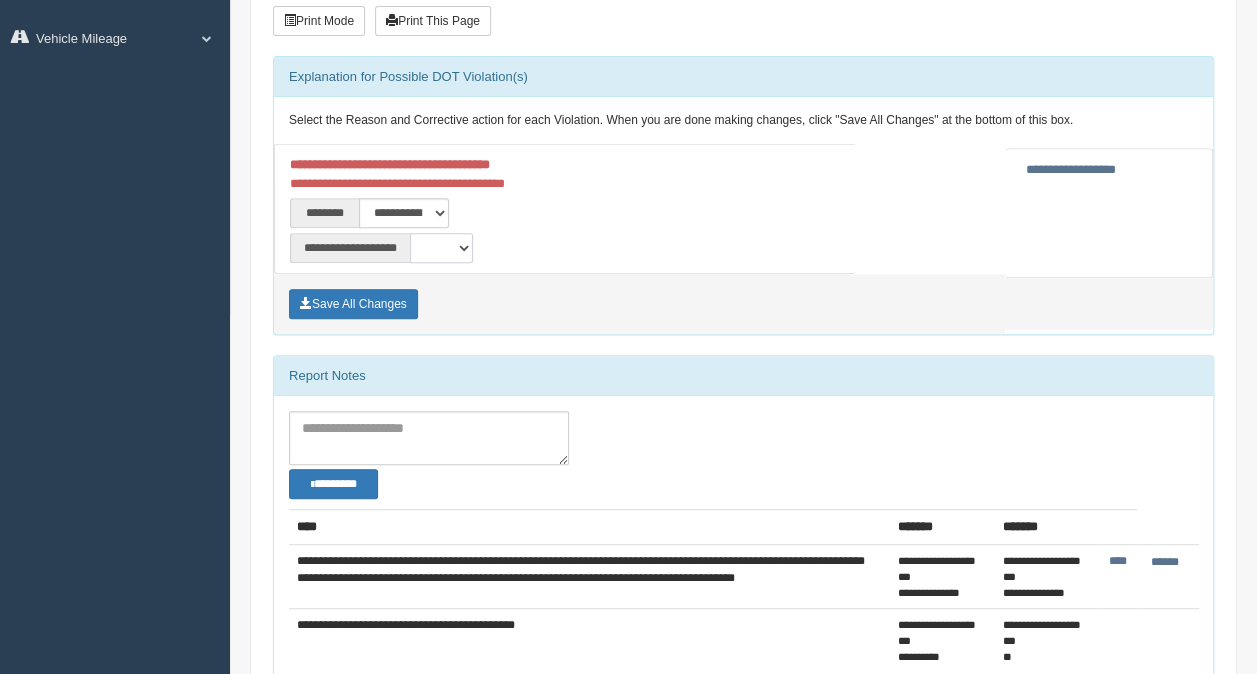 scroll, scrollTop: 360, scrollLeft: 0, axis: vertical 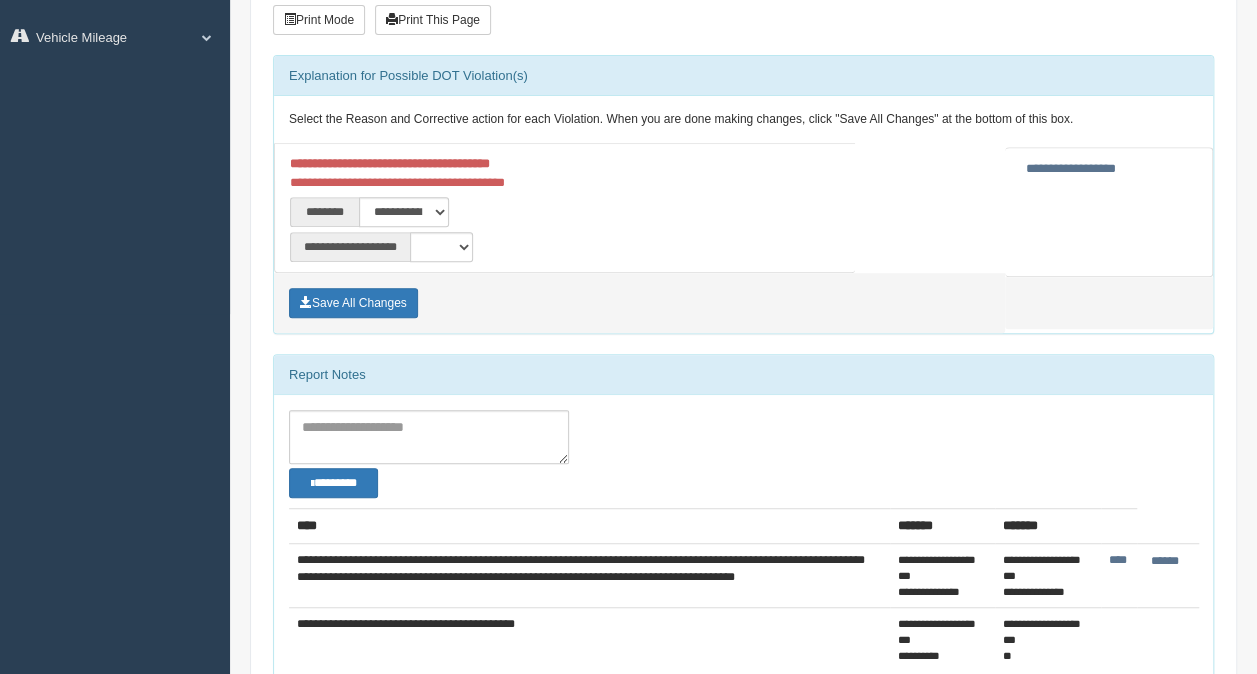click on "**********" at bounding box center [589, 576] 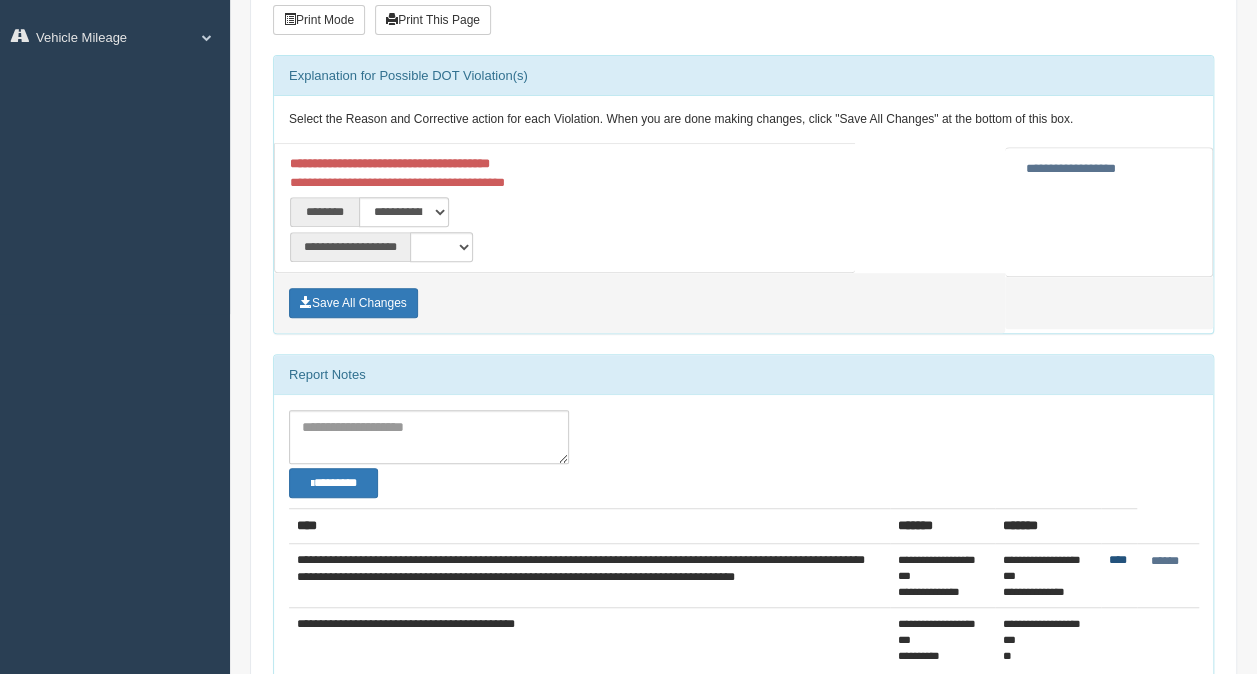 click on "****" at bounding box center [1118, 560] 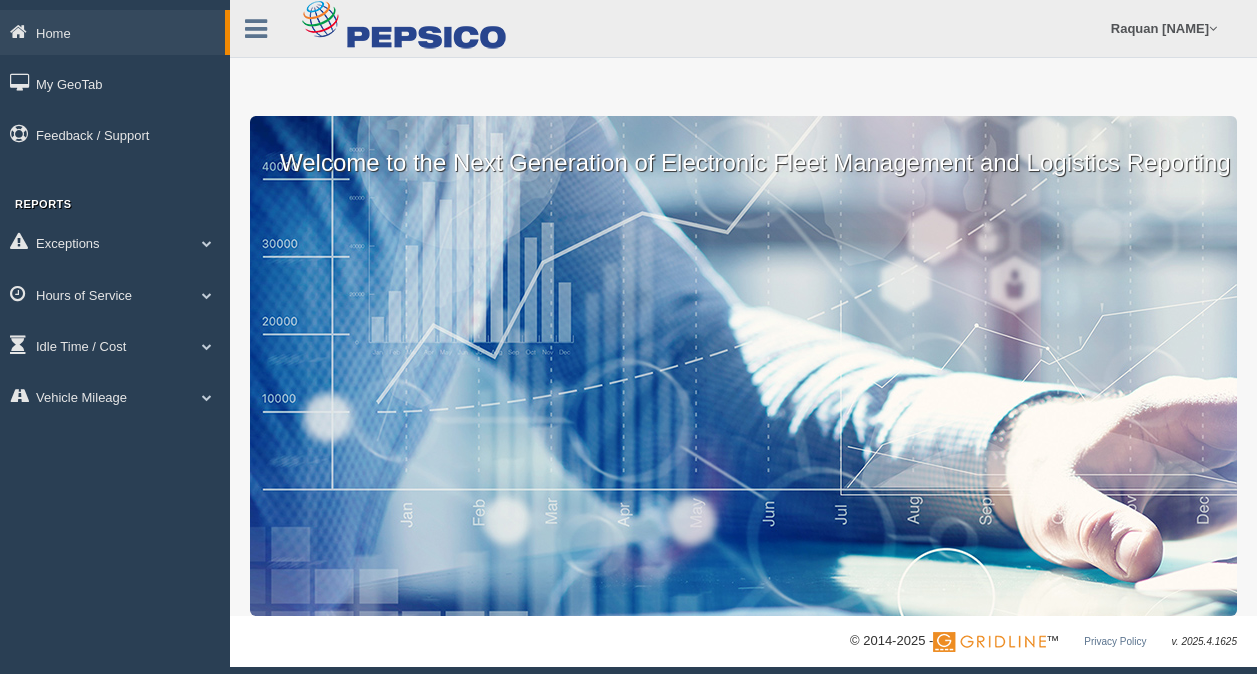 scroll, scrollTop: 0, scrollLeft: 0, axis: both 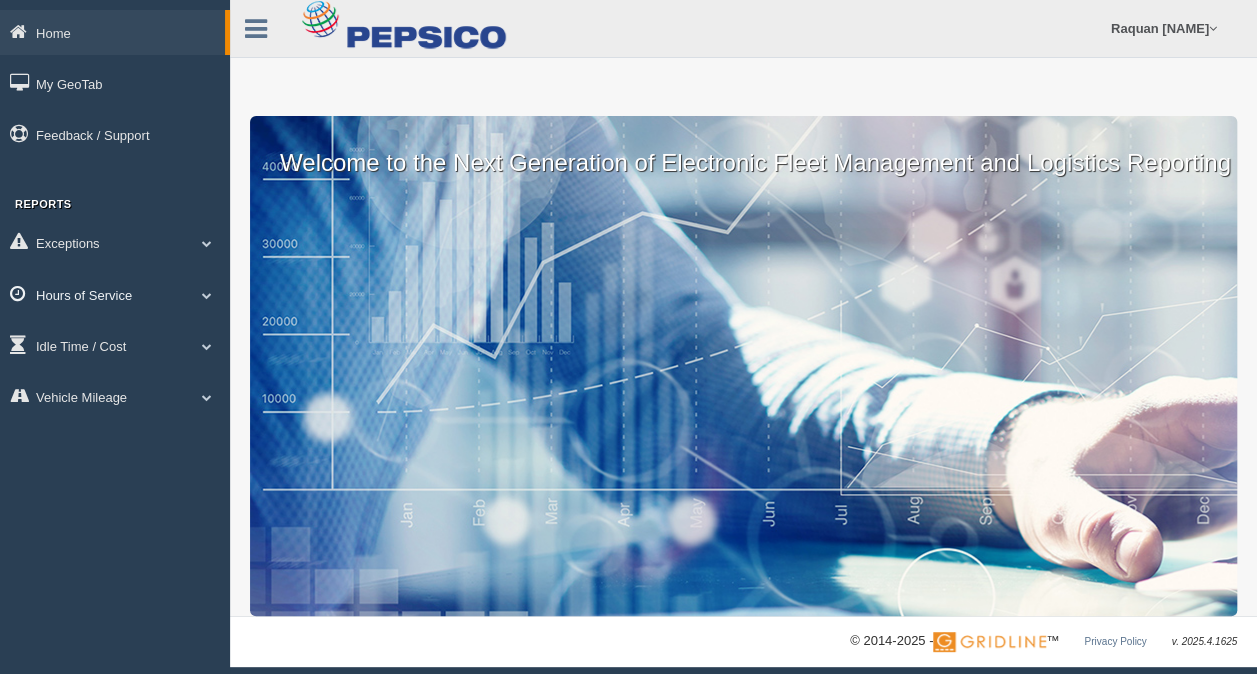 click on "Hours of Service" at bounding box center [112, 32] 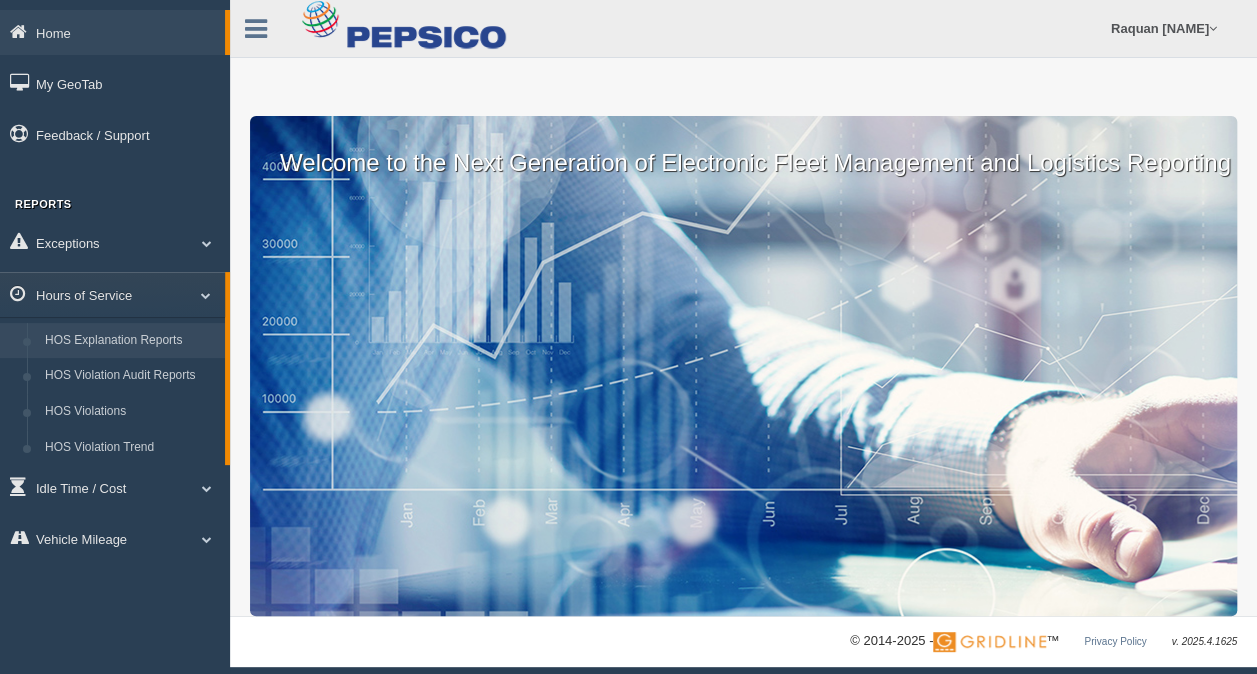 click on "HOS Explanation Reports" at bounding box center (130, 341) 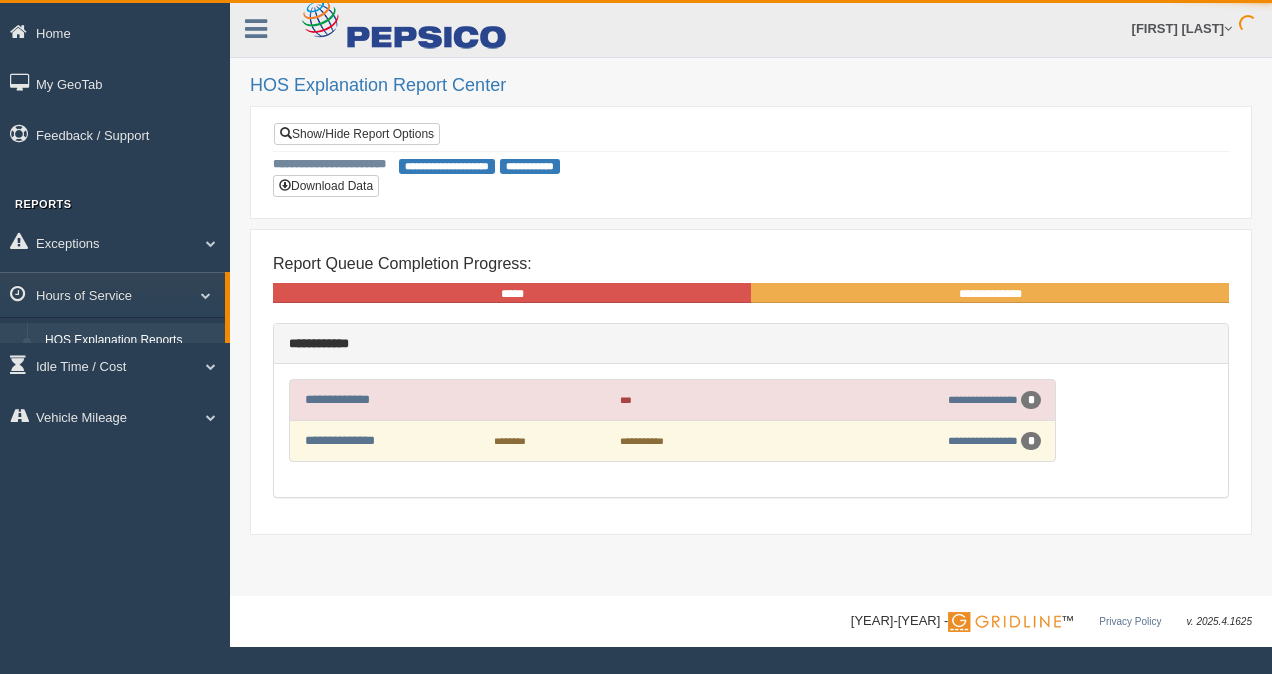 scroll, scrollTop: 0, scrollLeft: 0, axis: both 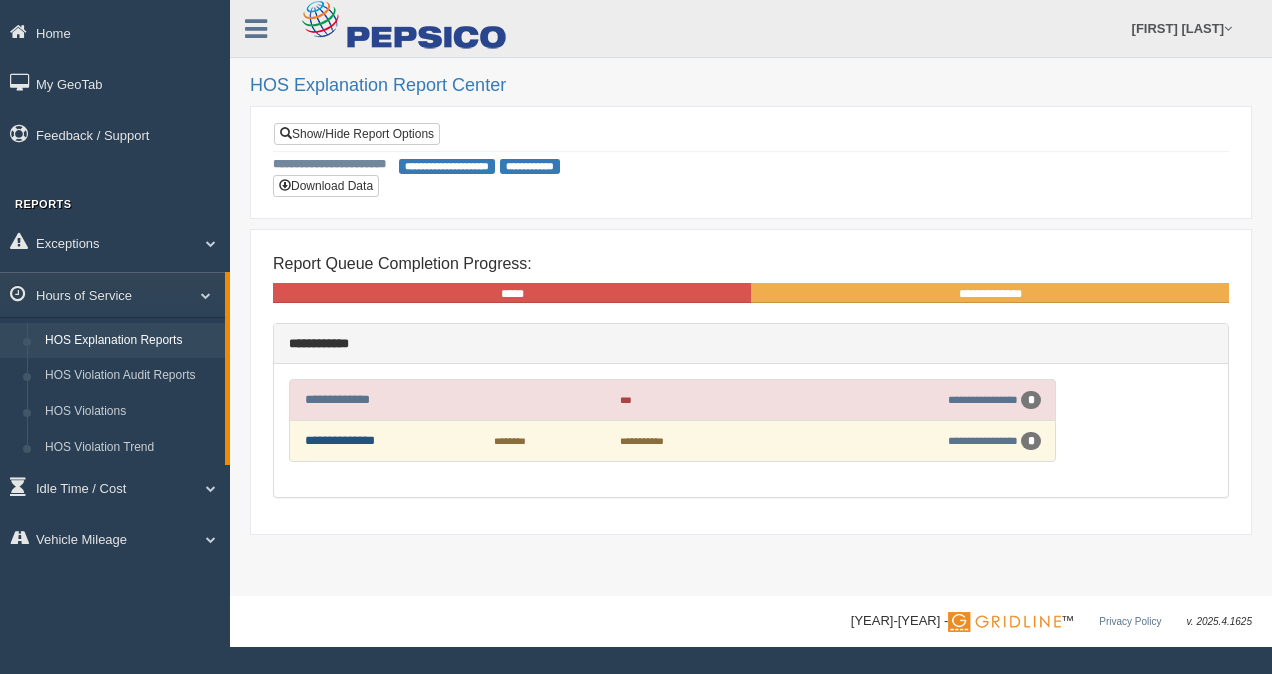 click on "**********" at bounding box center [340, 440] 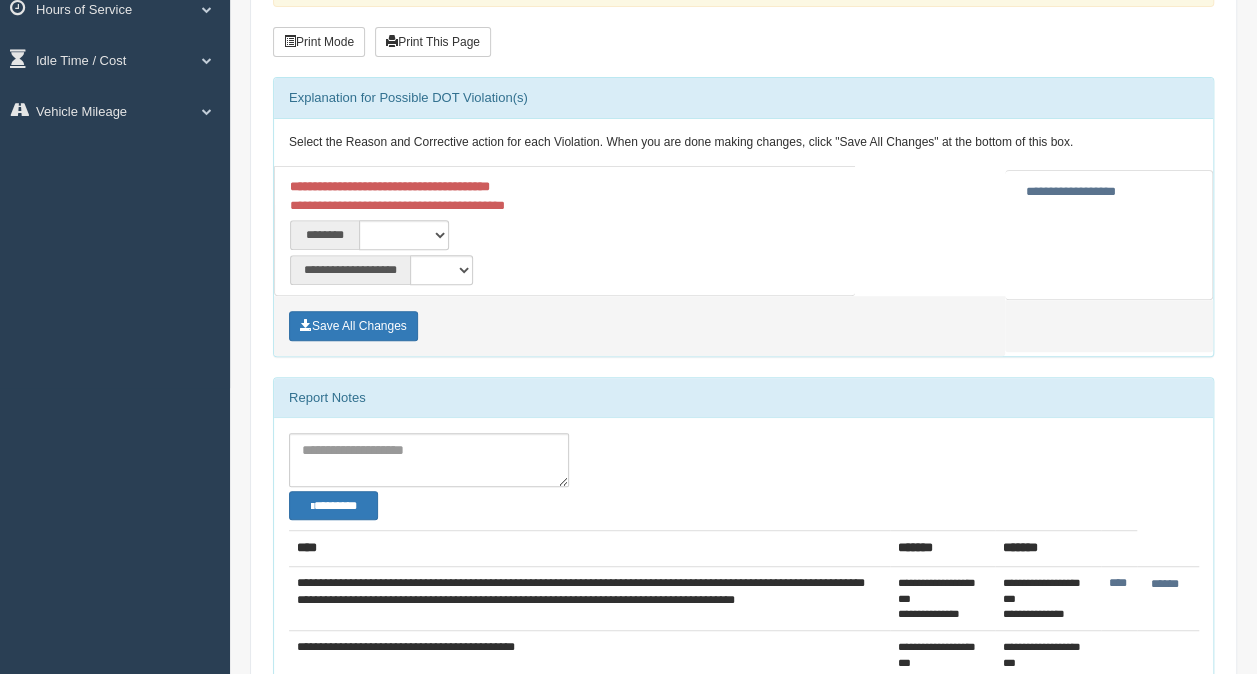 scroll, scrollTop: 285, scrollLeft: 0, axis: vertical 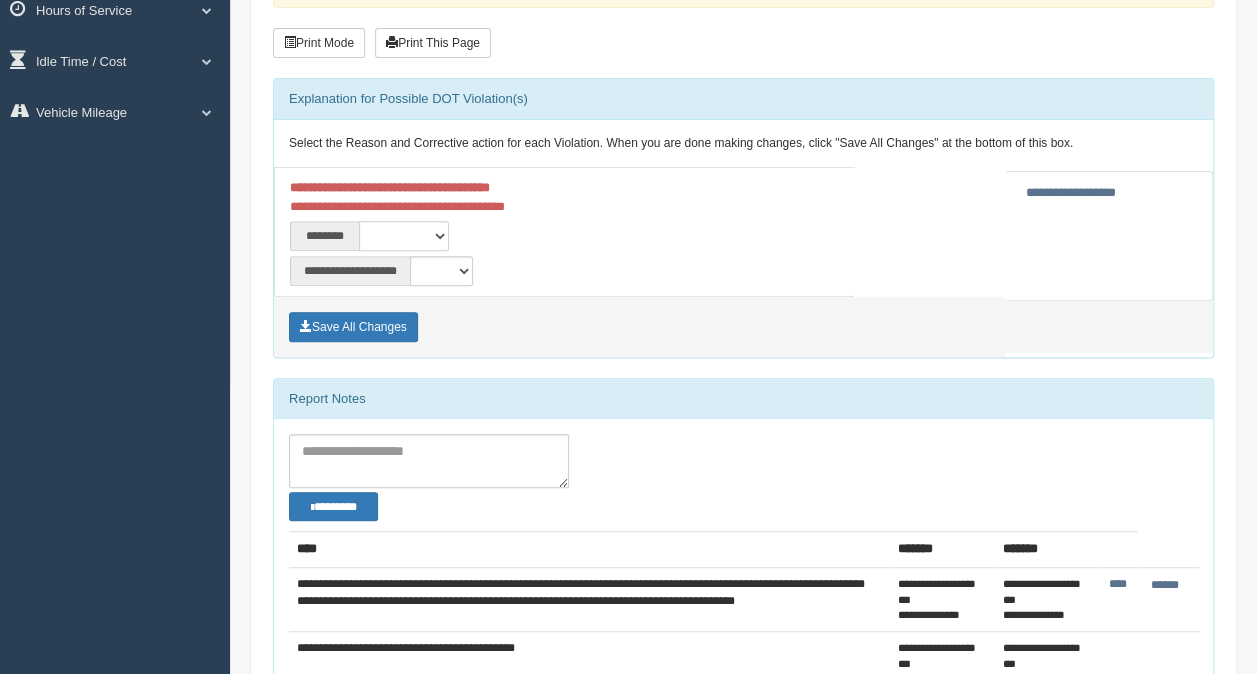 click on "**********" at bounding box center (404, 236) 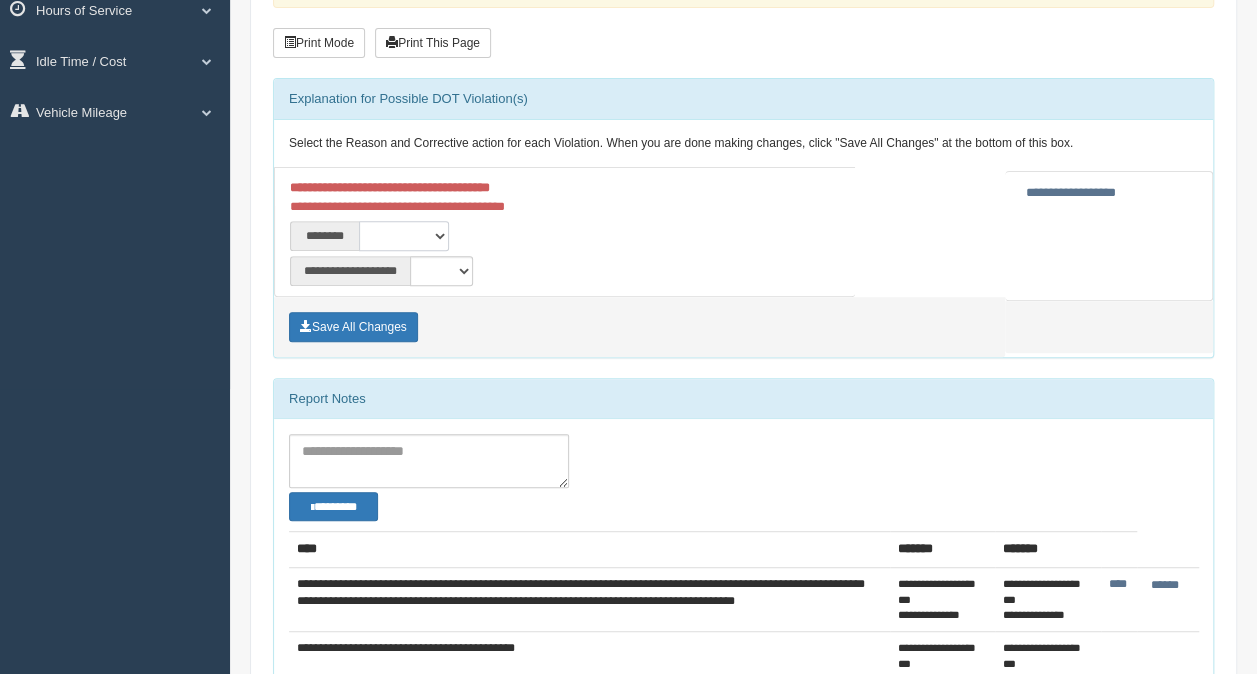 select on "***" 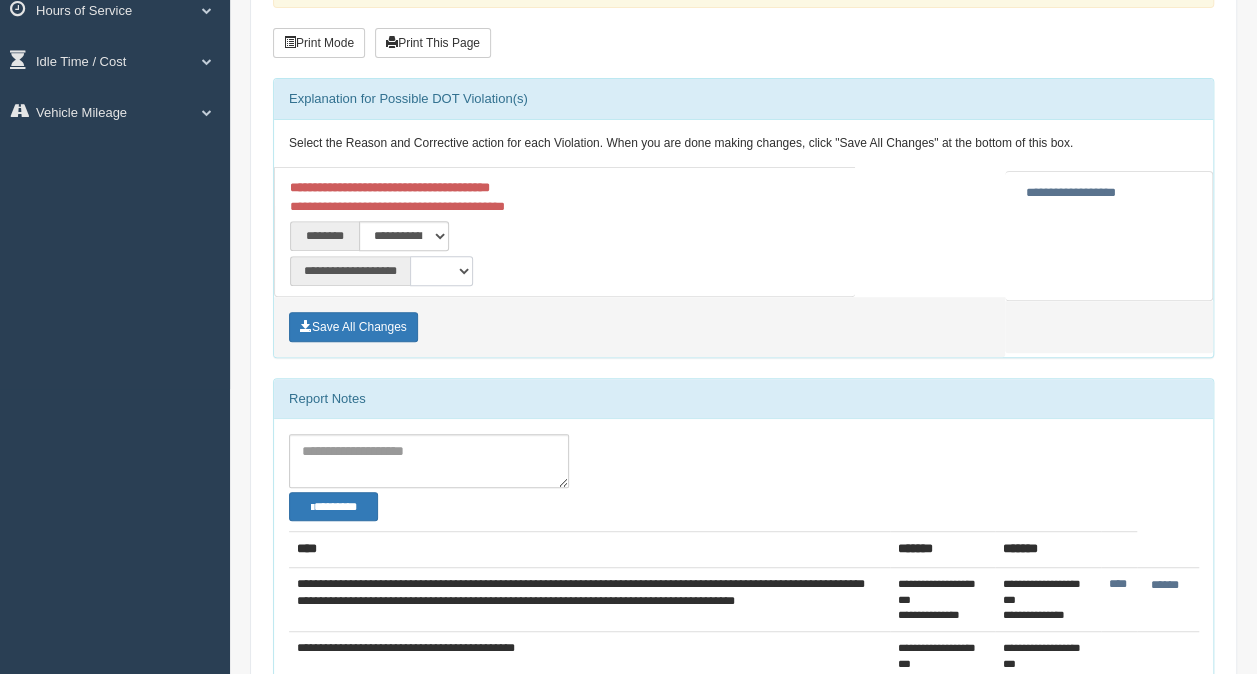 click on "**********" at bounding box center [441, 271] 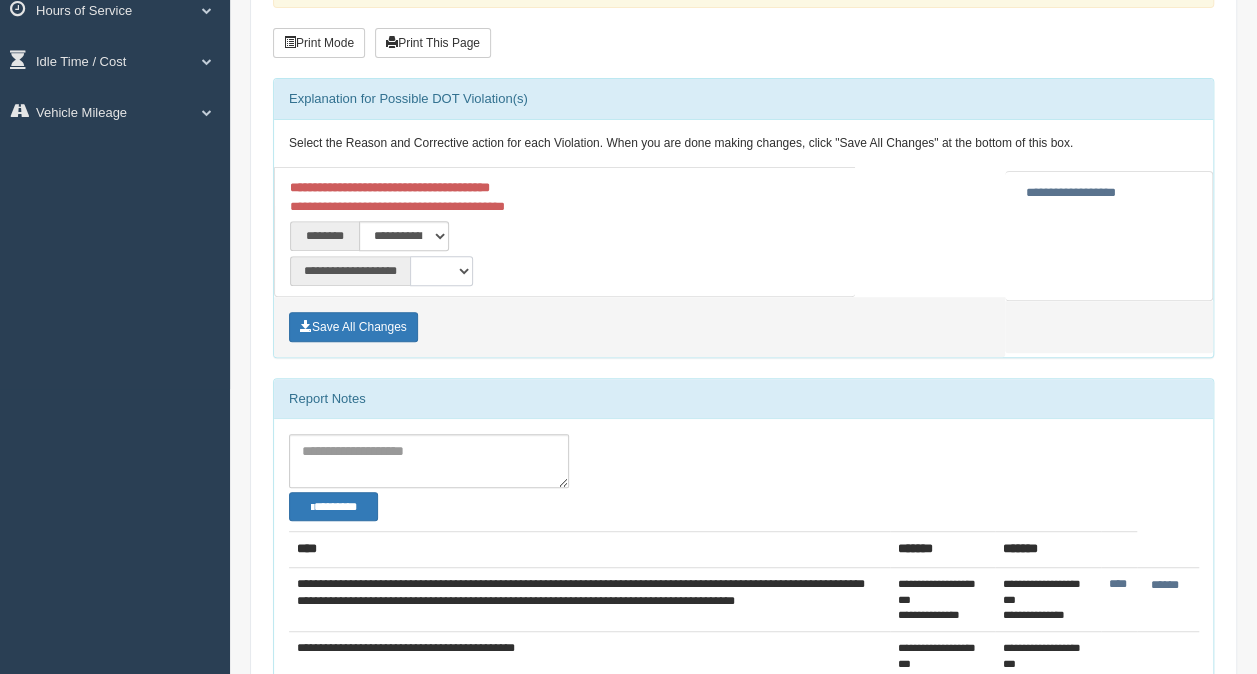 select on "*" 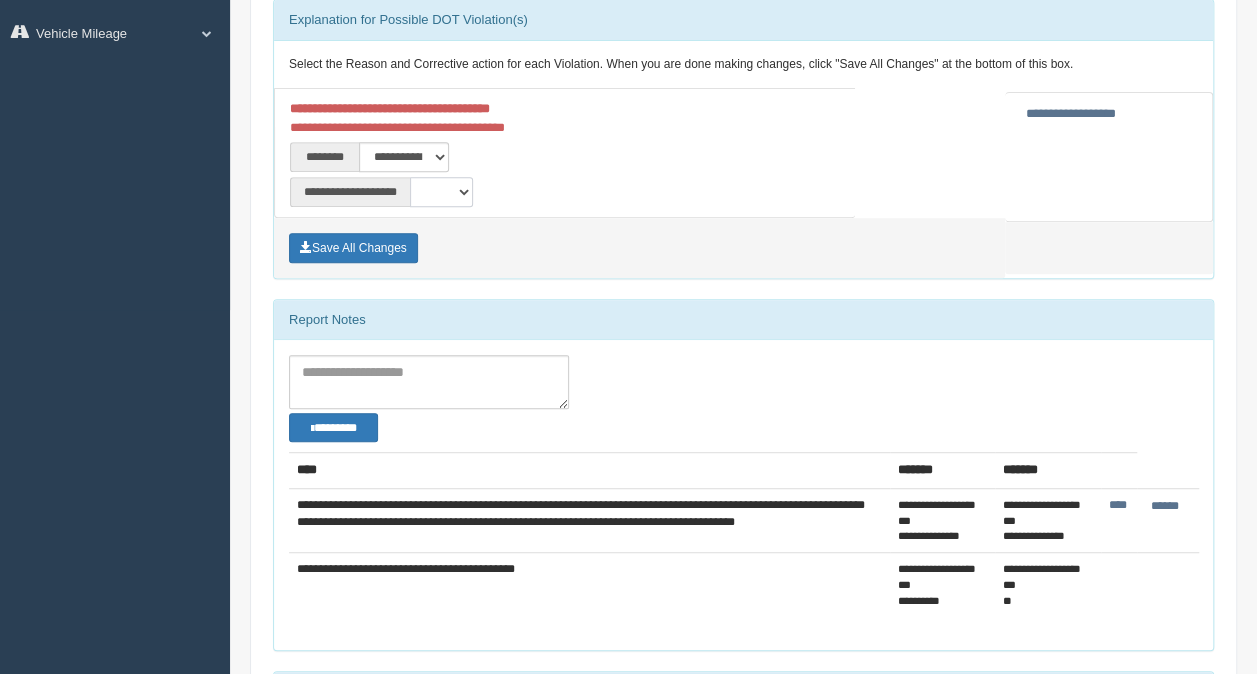 scroll, scrollTop: 432, scrollLeft: 0, axis: vertical 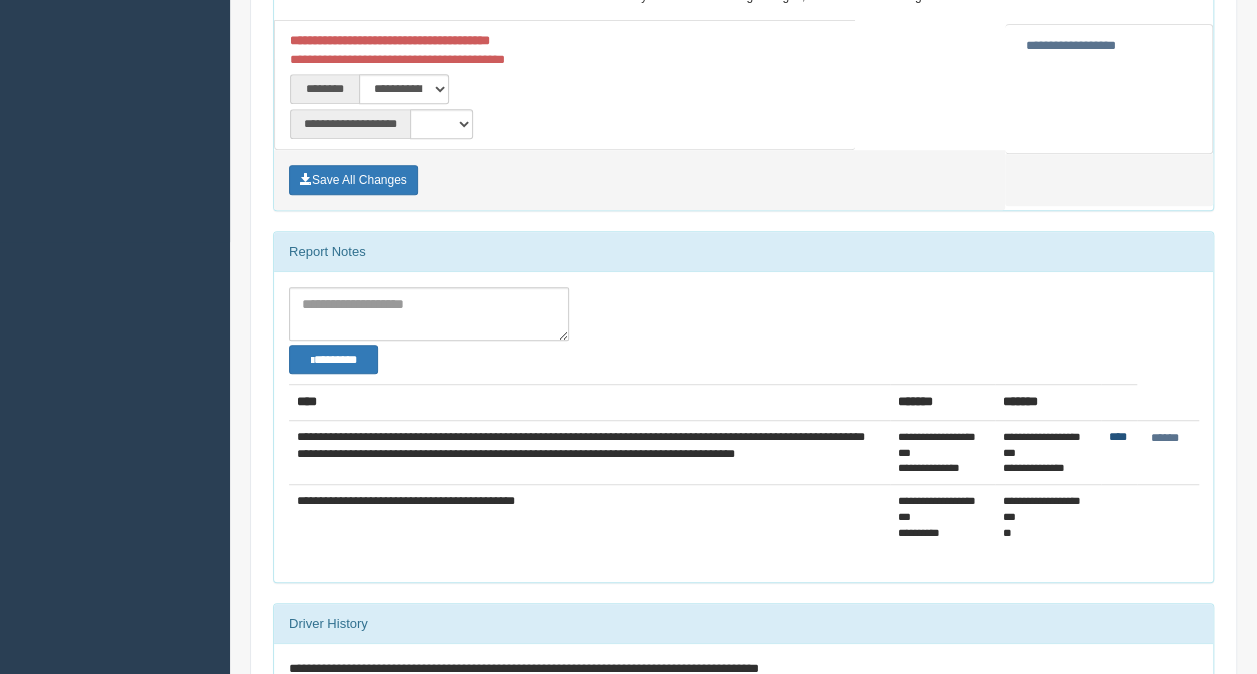 click on "****" at bounding box center (1118, 437) 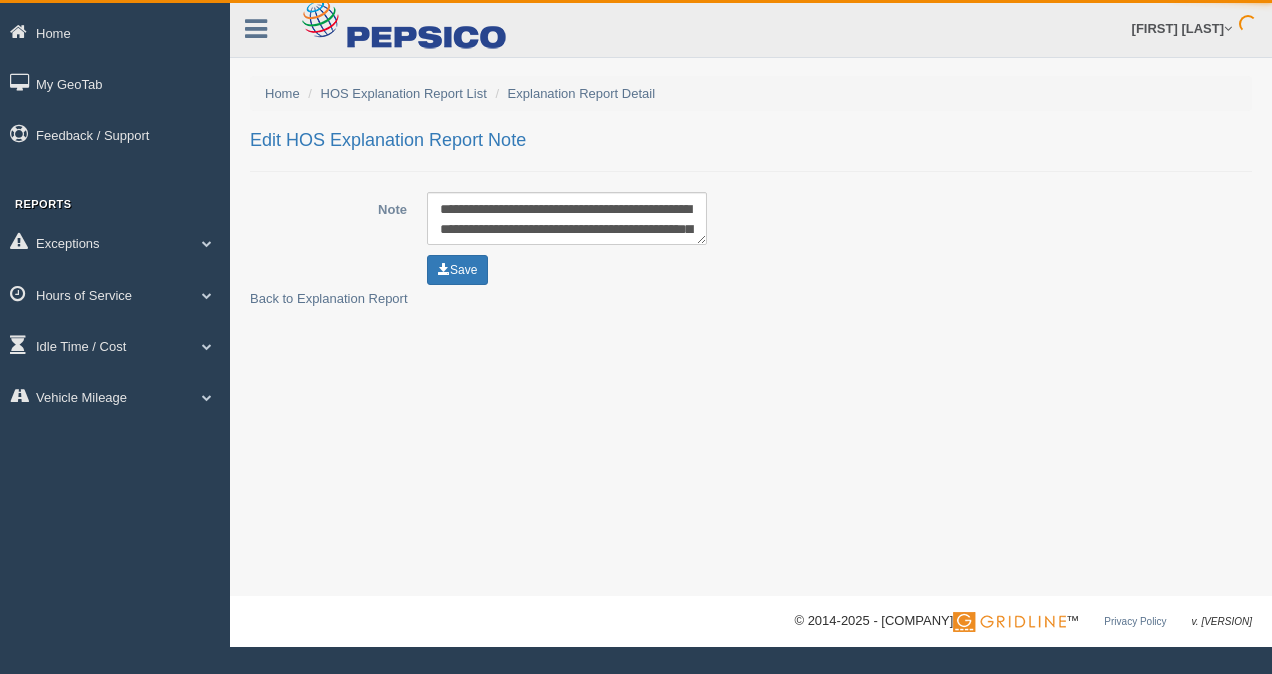 scroll, scrollTop: 0, scrollLeft: 0, axis: both 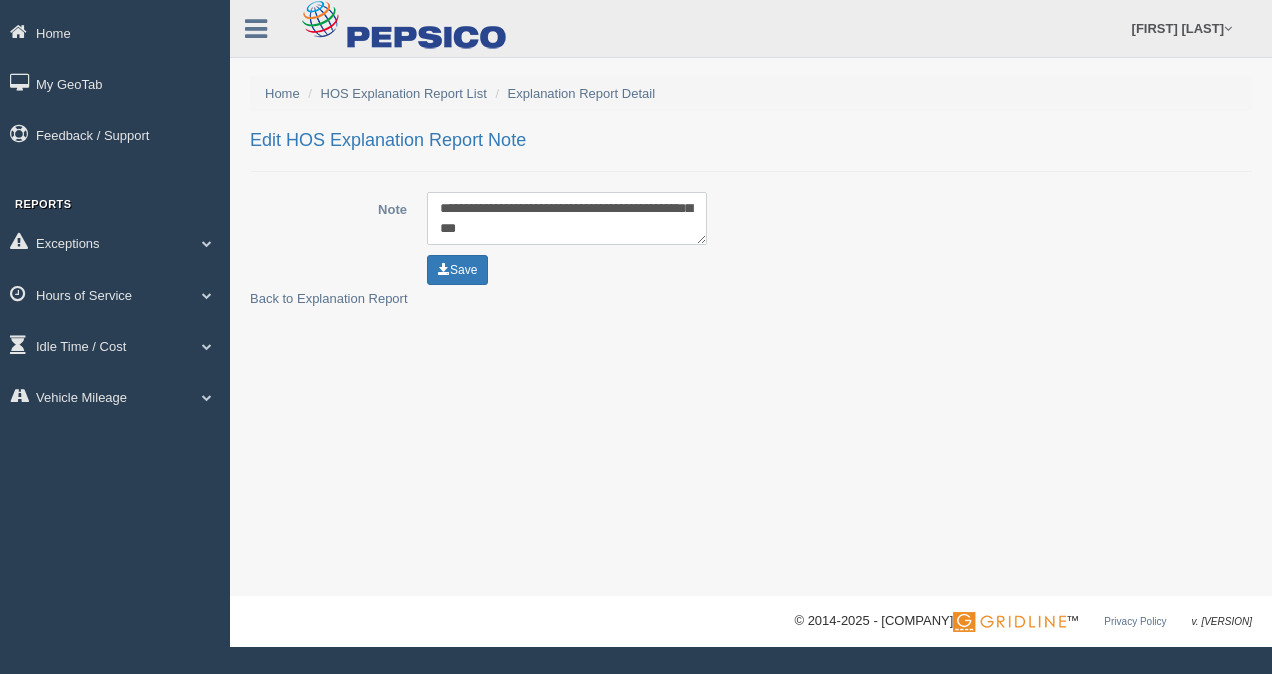 click on "**********" at bounding box center [567, 218] 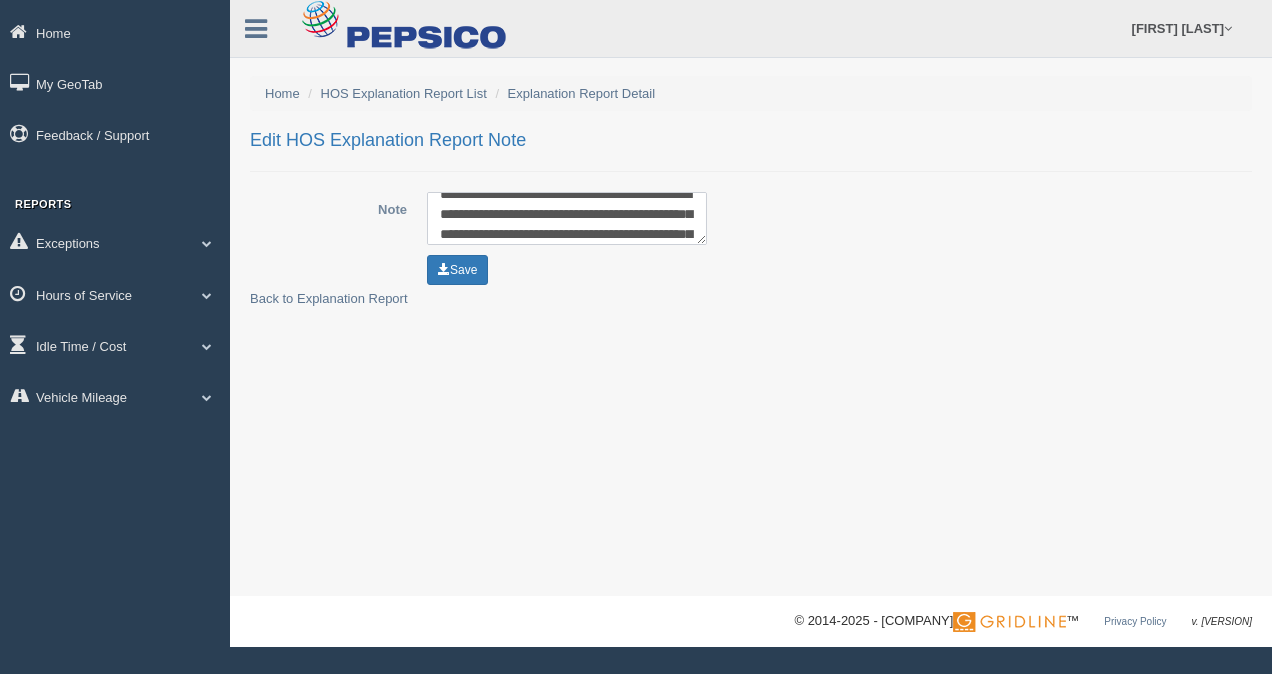 scroll, scrollTop: 18, scrollLeft: 0, axis: vertical 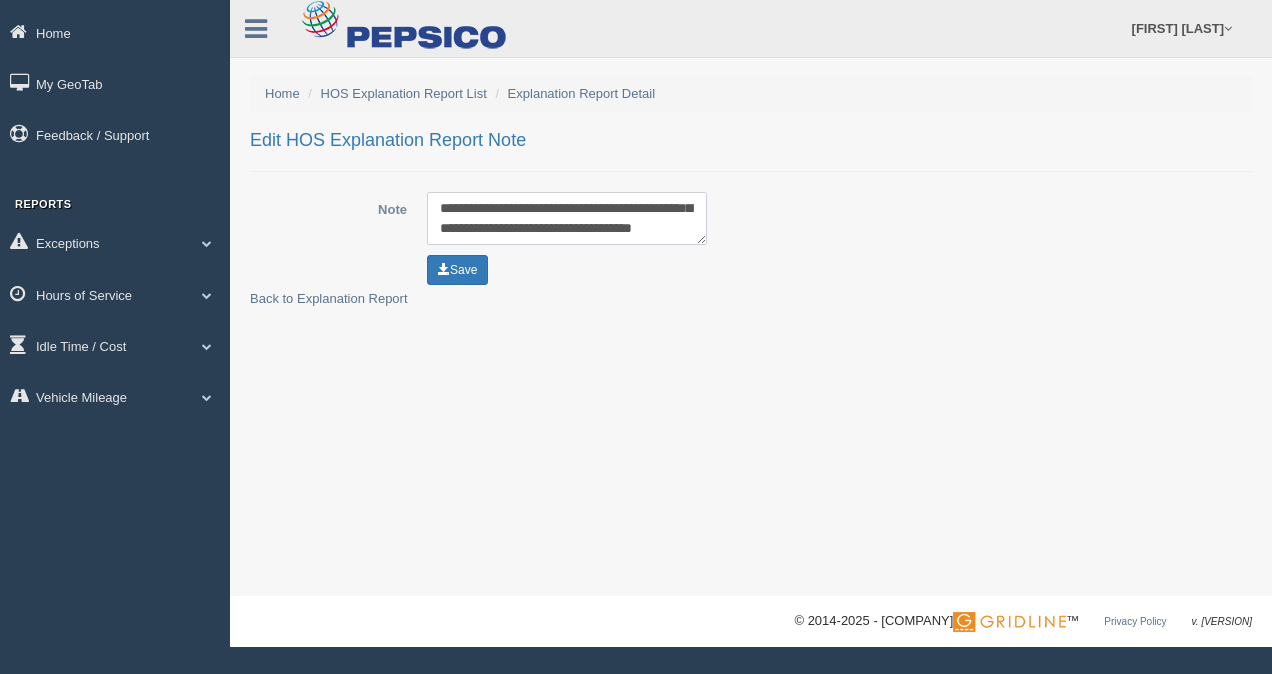 type on "**********" 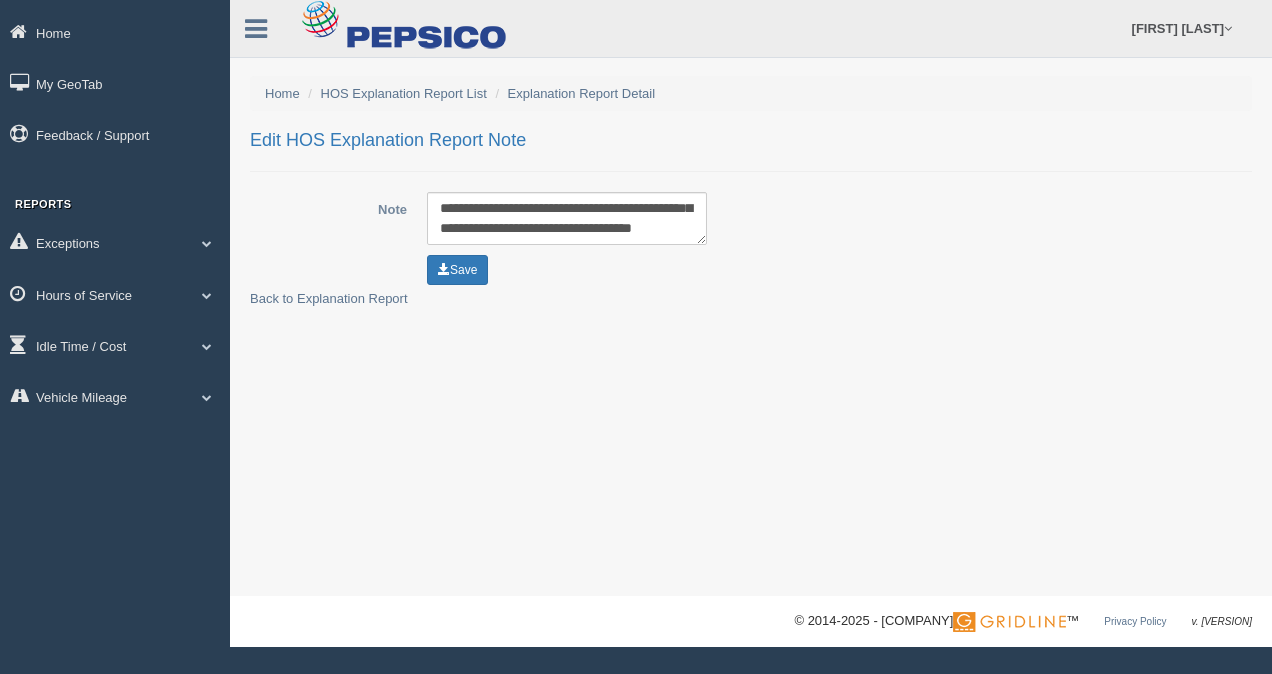 click on "**********" at bounding box center (751, 230) 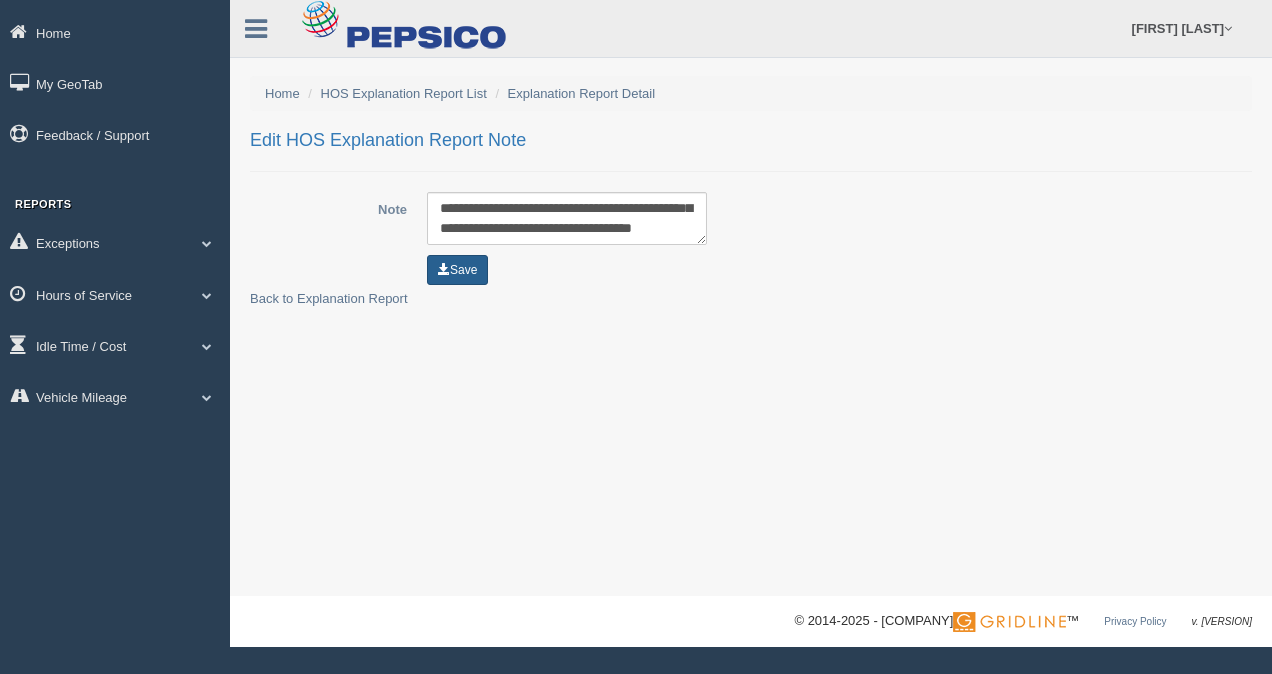 click on "Save" at bounding box center (457, 270) 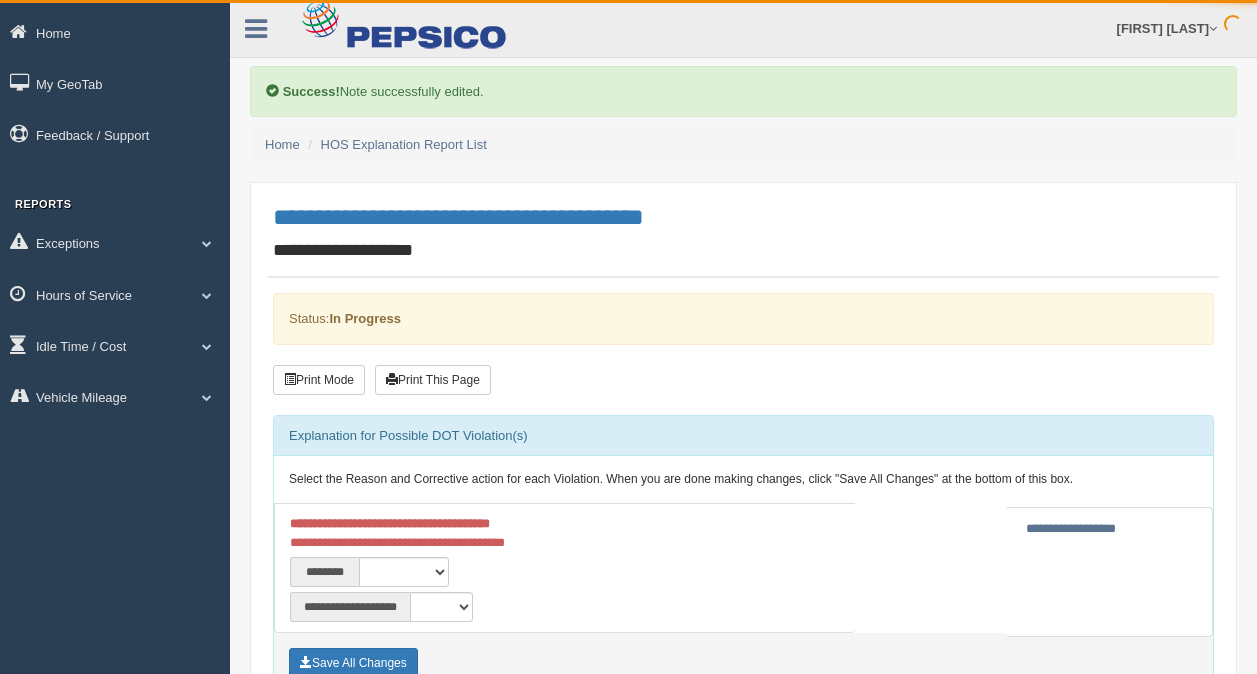 scroll, scrollTop: 0, scrollLeft: 0, axis: both 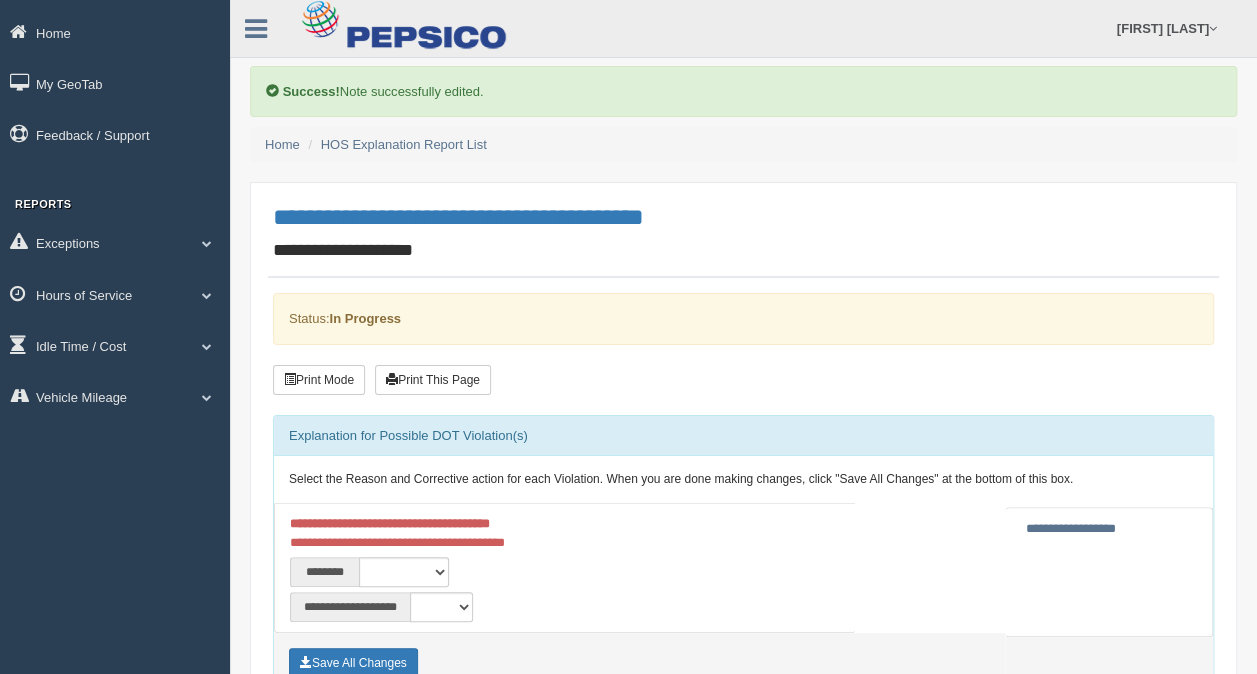 click on "Save All Changes" at bounding box center [639, 663] 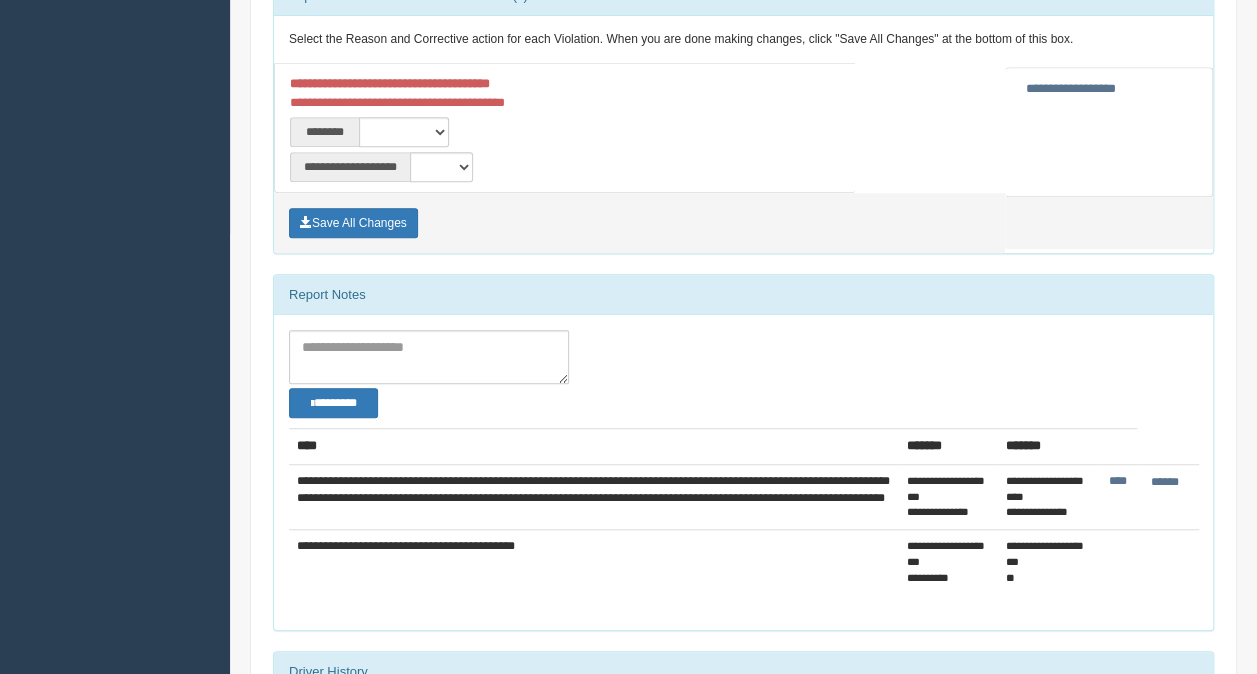 scroll, scrollTop: 416, scrollLeft: 0, axis: vertical 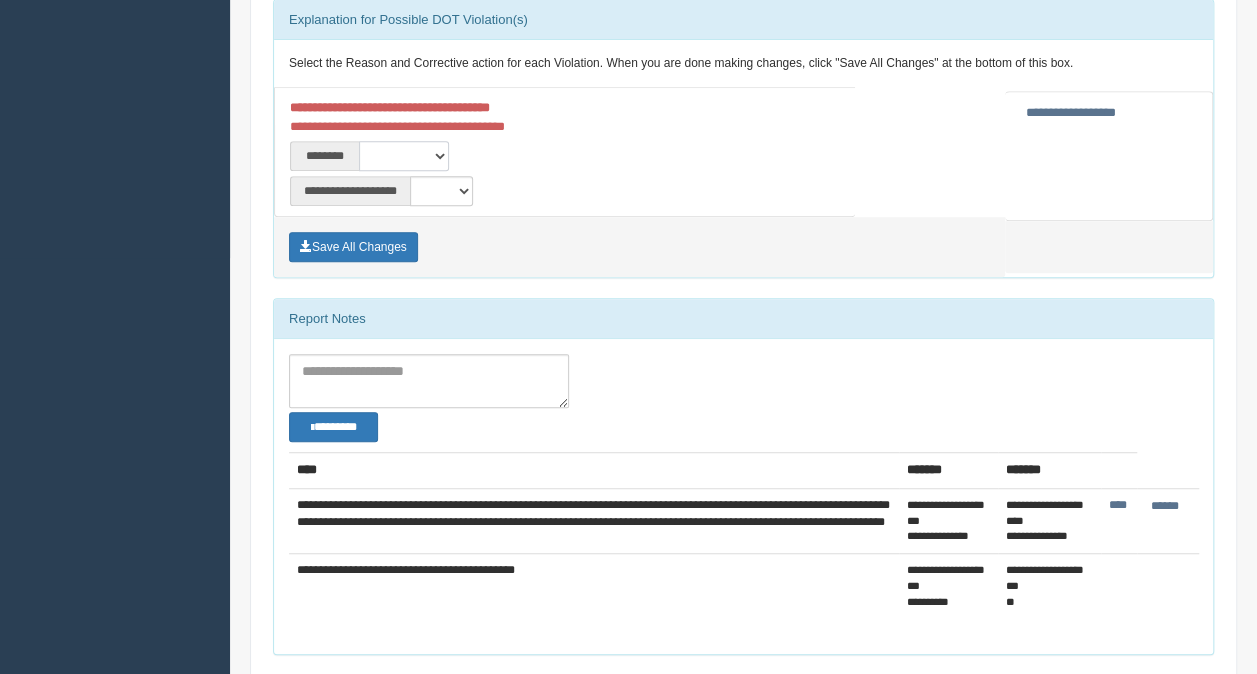 click on "**********" at bounding box center [404, 156] 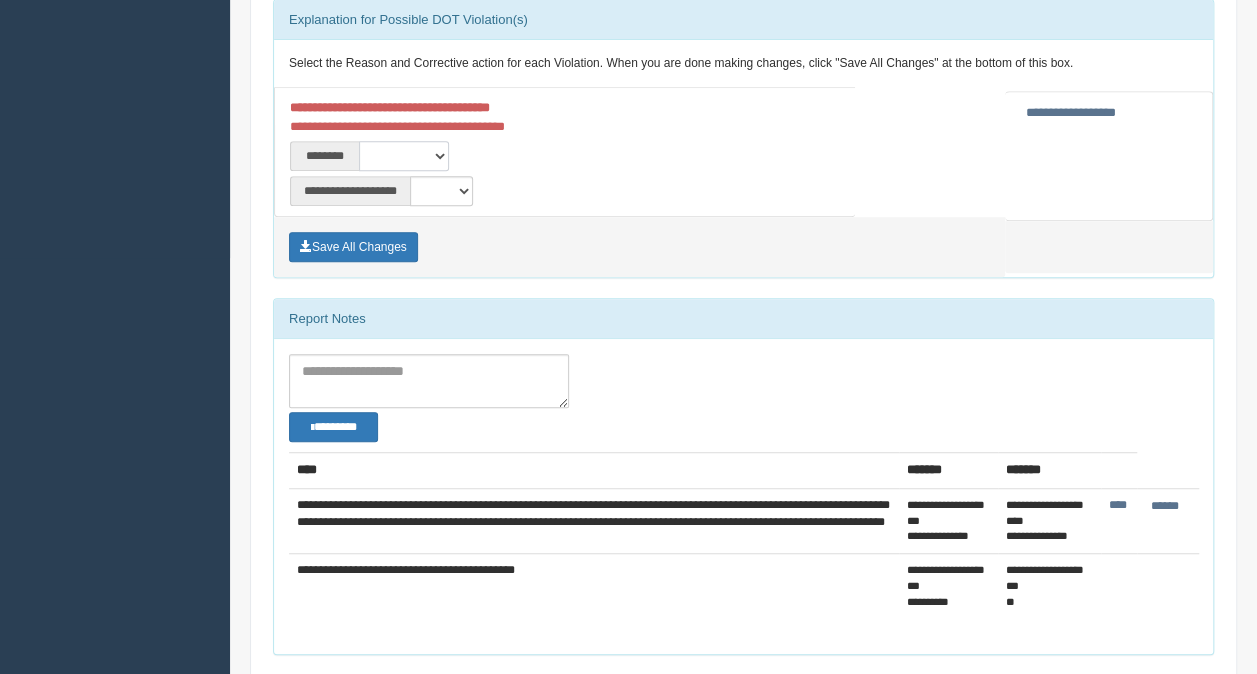 select on "***" 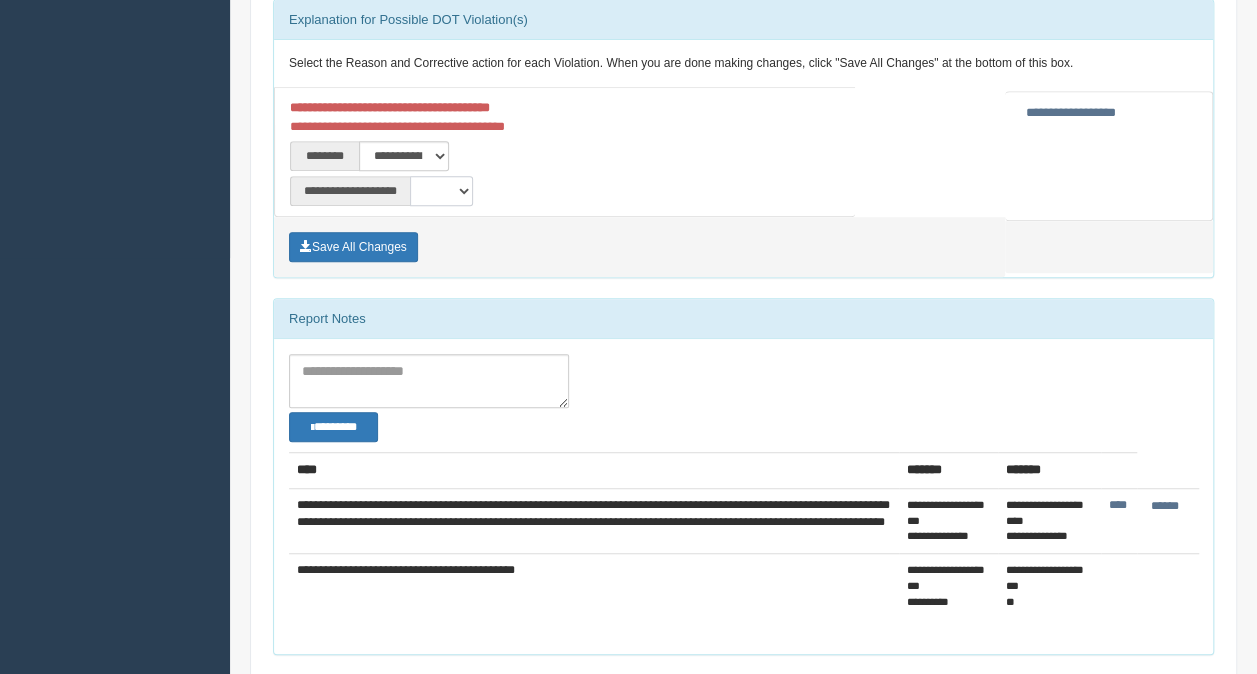 click on "**********" at bounding box center (441, 191) 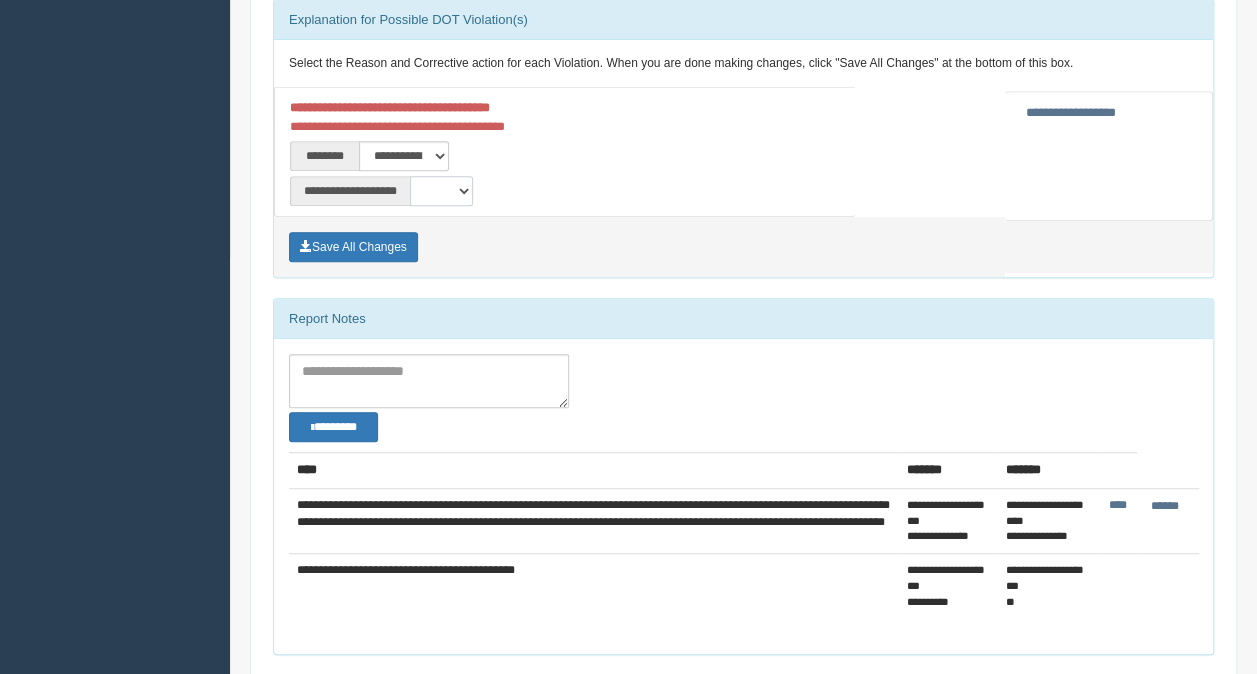 select on "*" 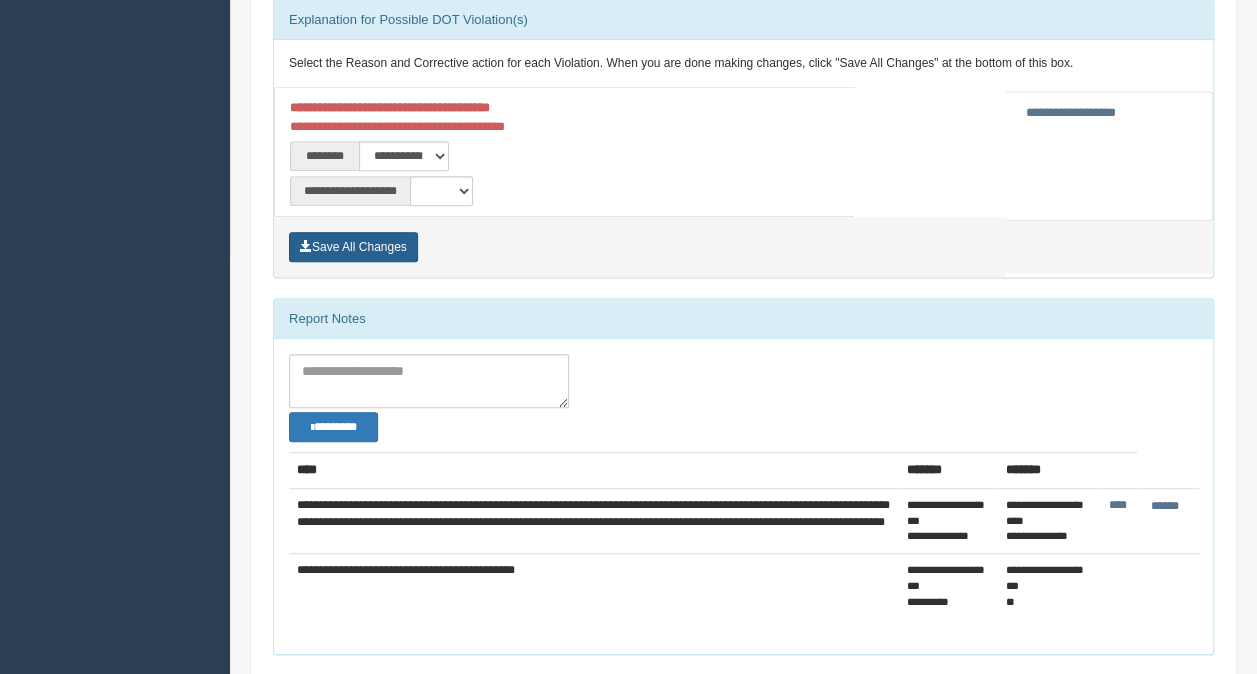 click on "Save All Changes" at bounding box center (353, 247) 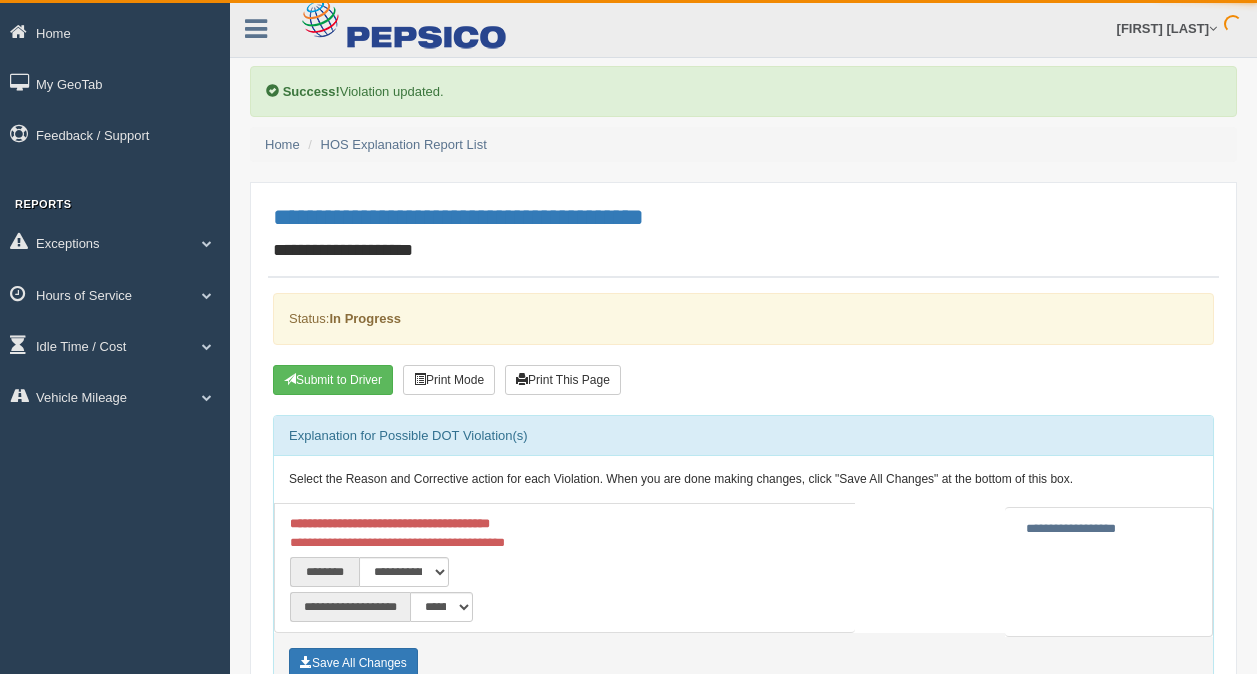 scroll, scrollTop: 0, scrollLeft: 0, axis: both 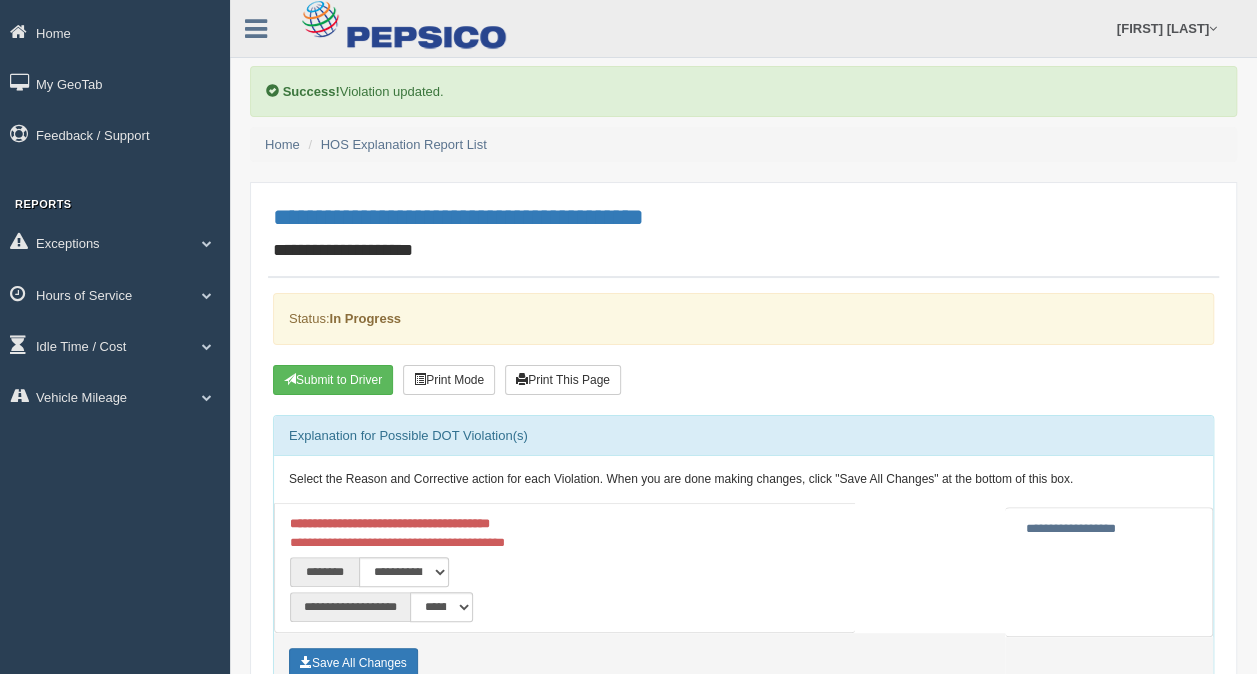 click on "Submit to Driver" at bounding box center (333, 380) 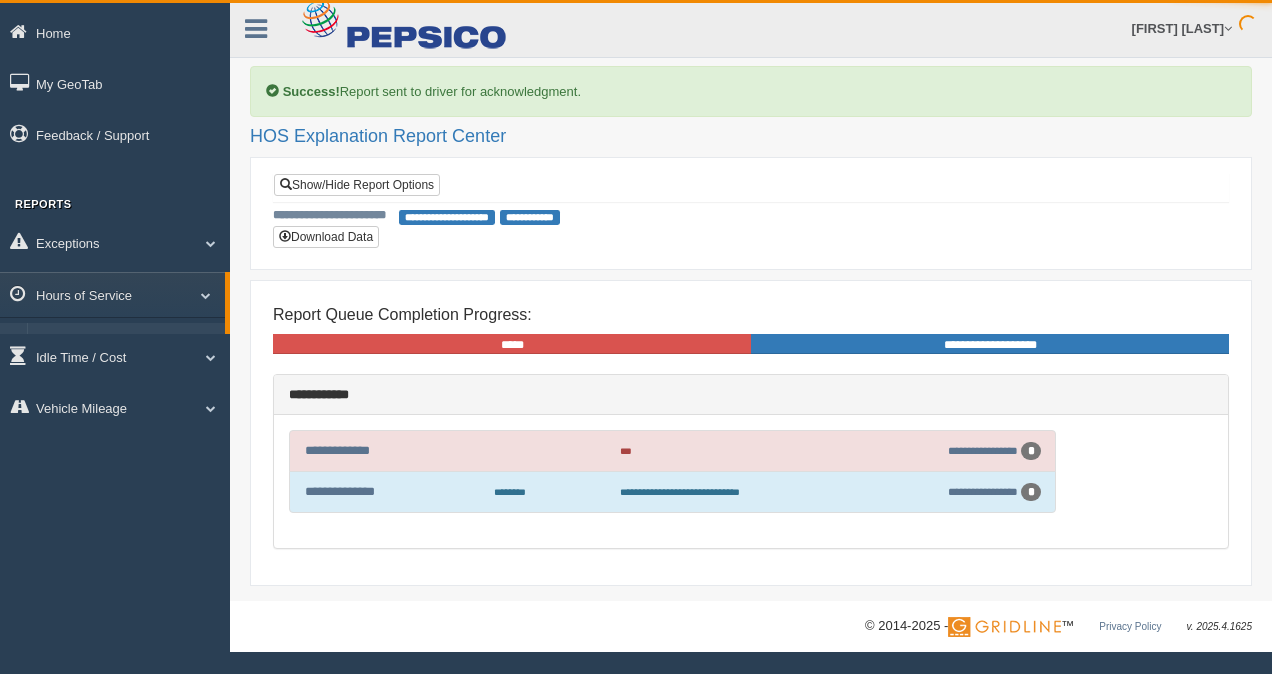 scroll, scrollTop: 0, scrollLeft: 0, axis: both 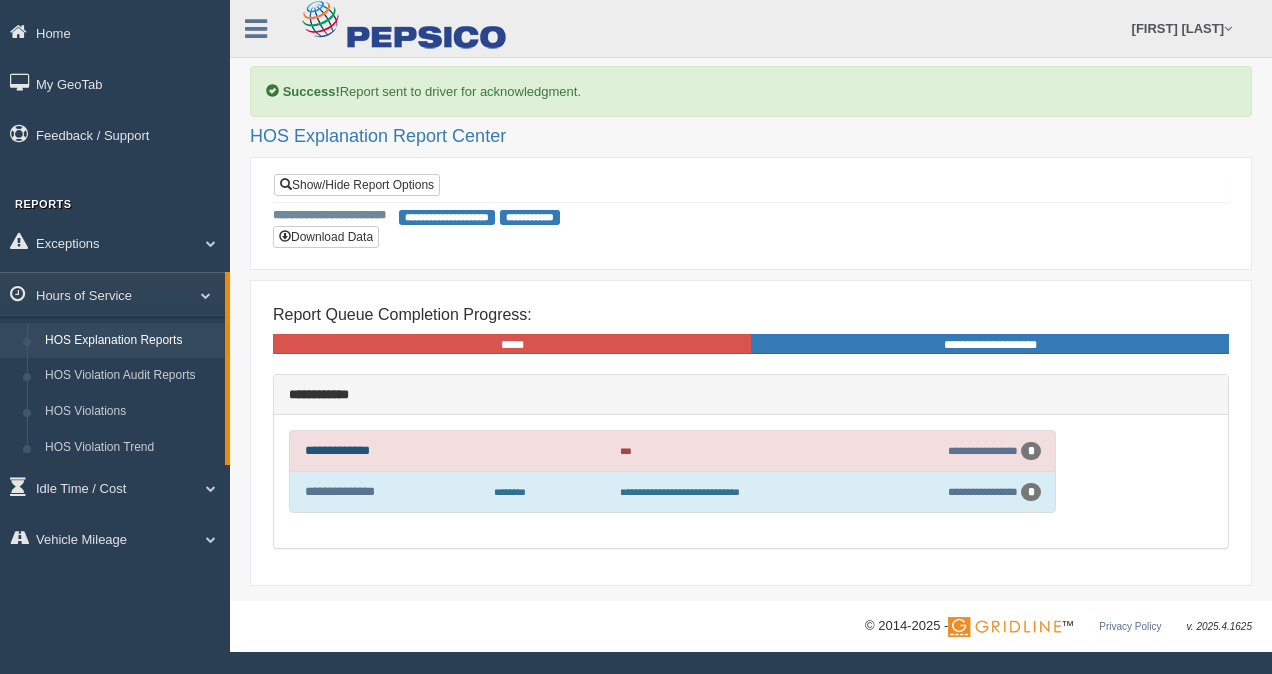 click on "**********" at bounding box center [337, 450] 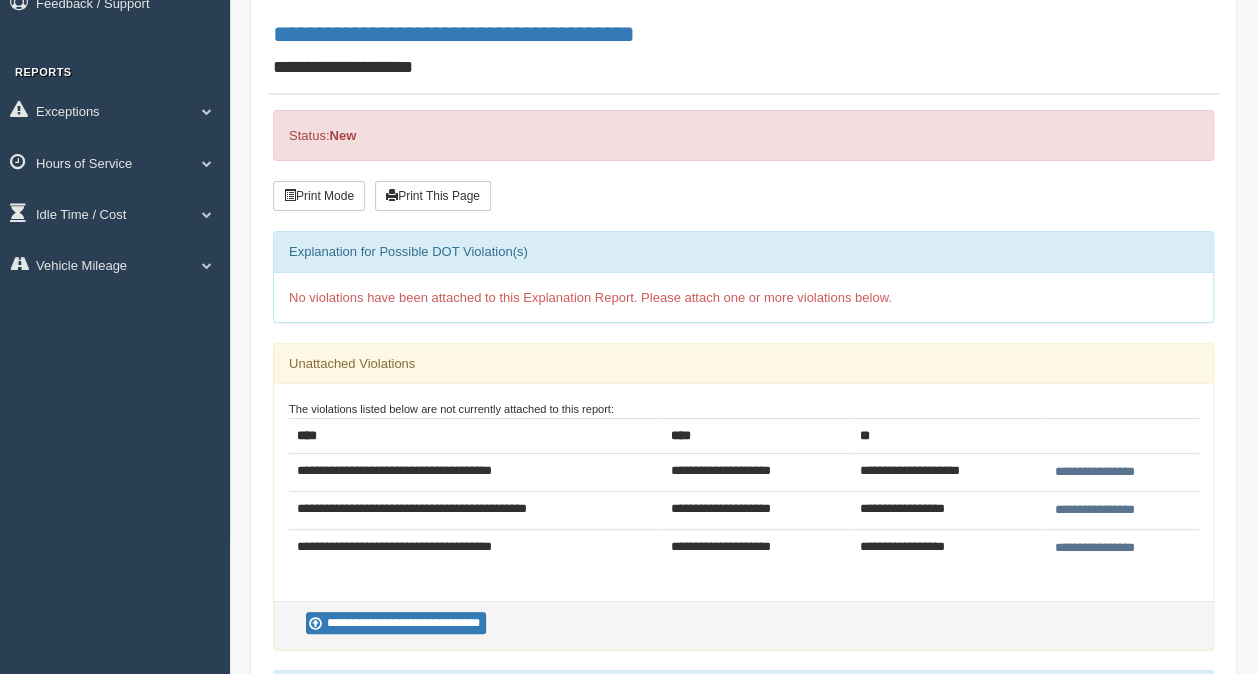 scroll, scrollTop: 0, scrollLeft: 0, axis: both 